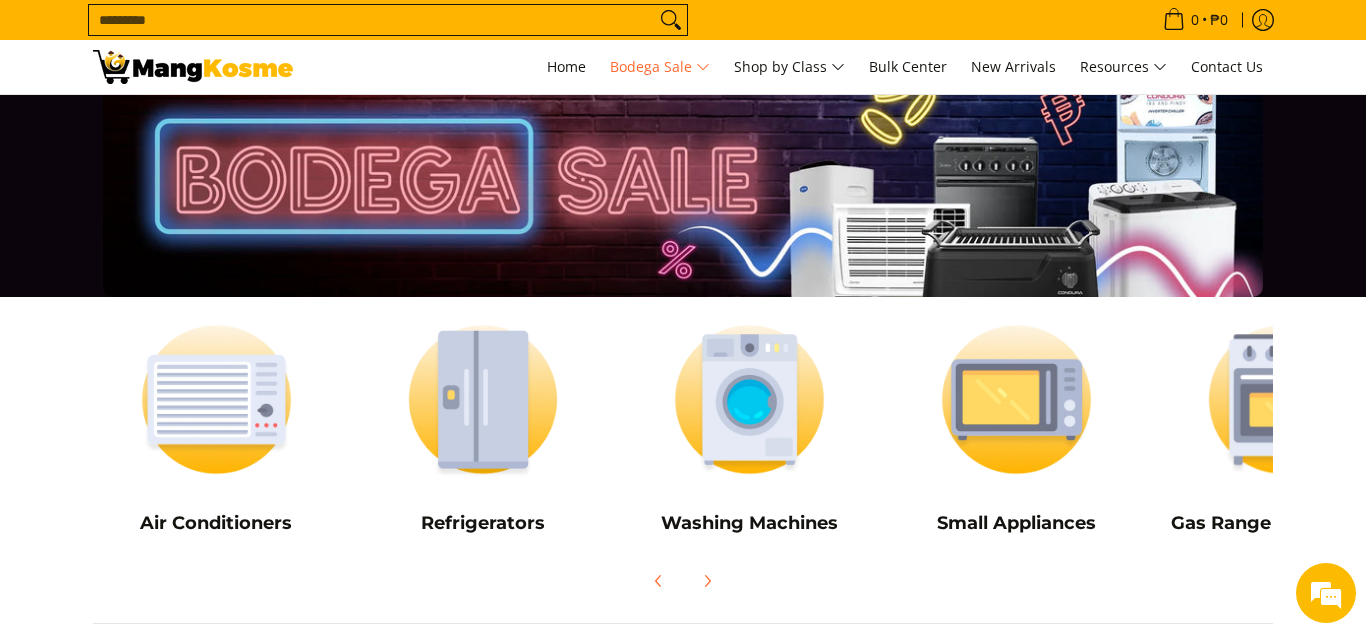 scroll, scrollTop: 141, scrollLeft: 0, axis: vertical 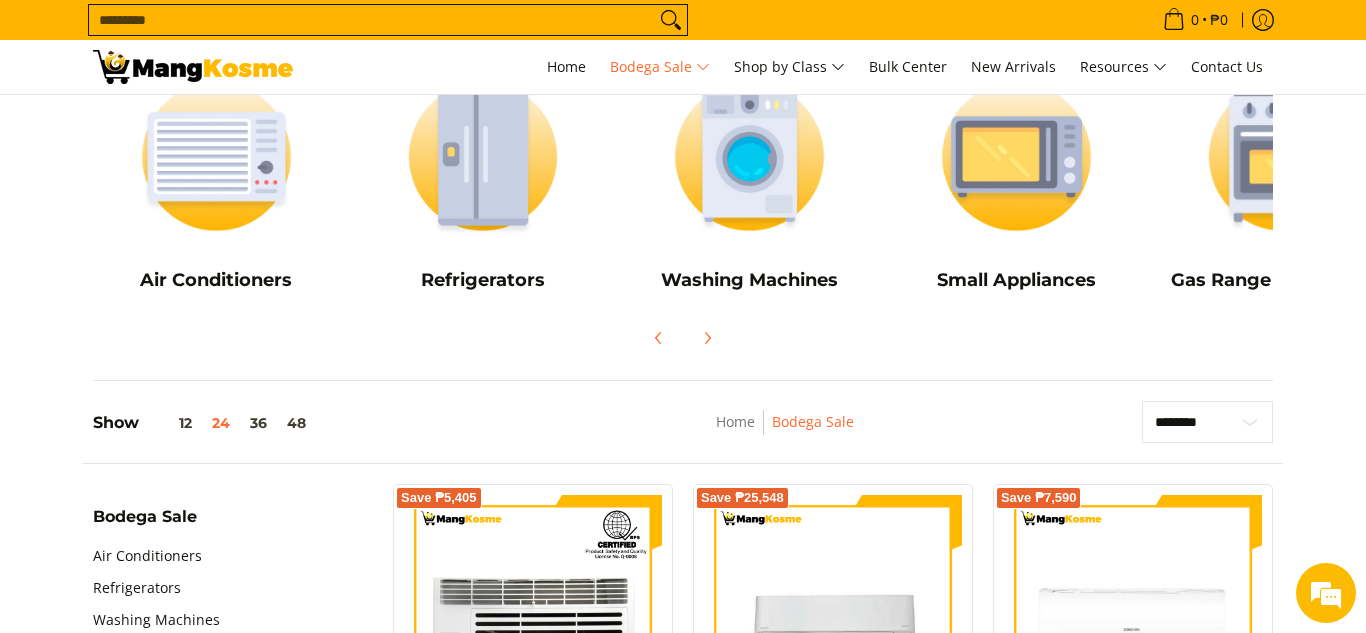 click at bounding box center [216, 156] 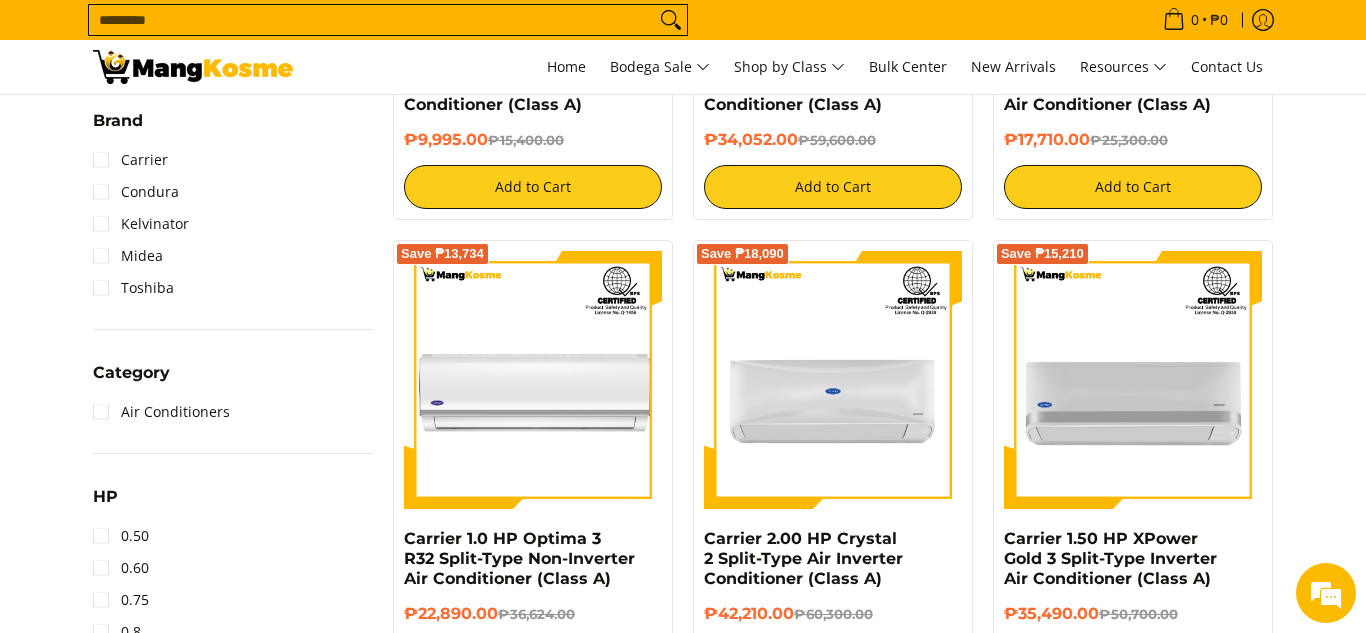 scroll, scrollTop: 674, scrollLeft: 0, axis: vertical 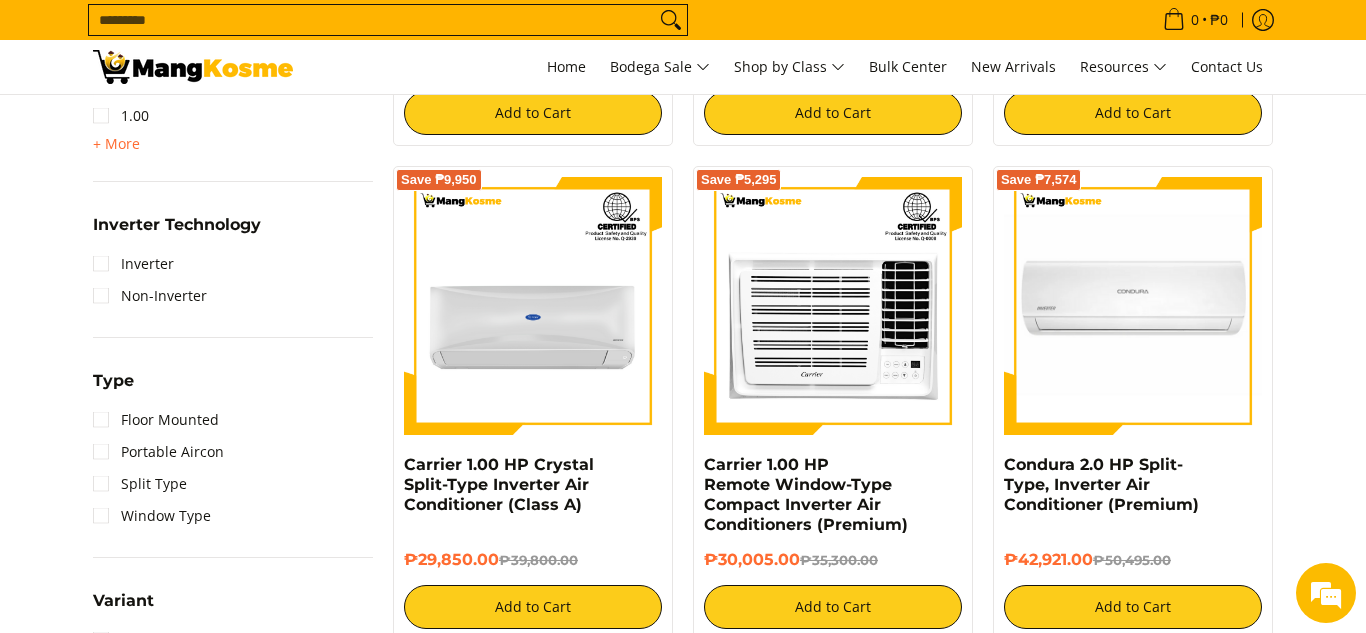click at bounding box center [533, 306] 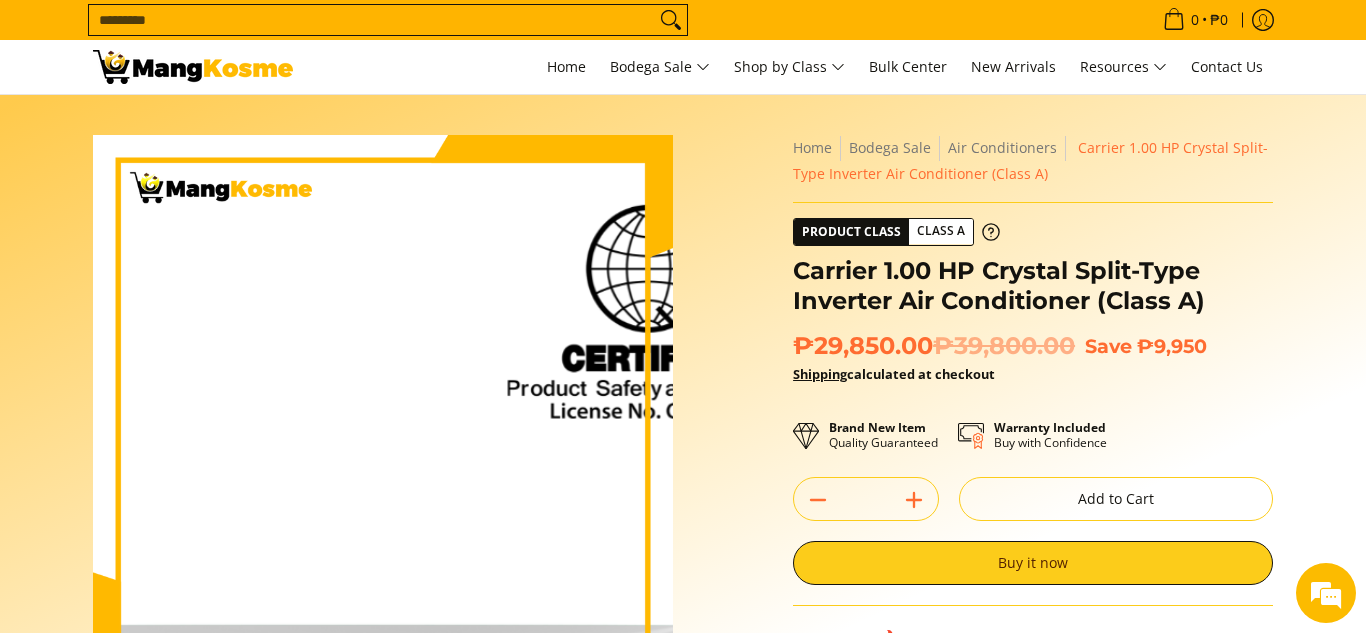 scroll, scrollTop: 0, scrollLeft: 0, axis: both 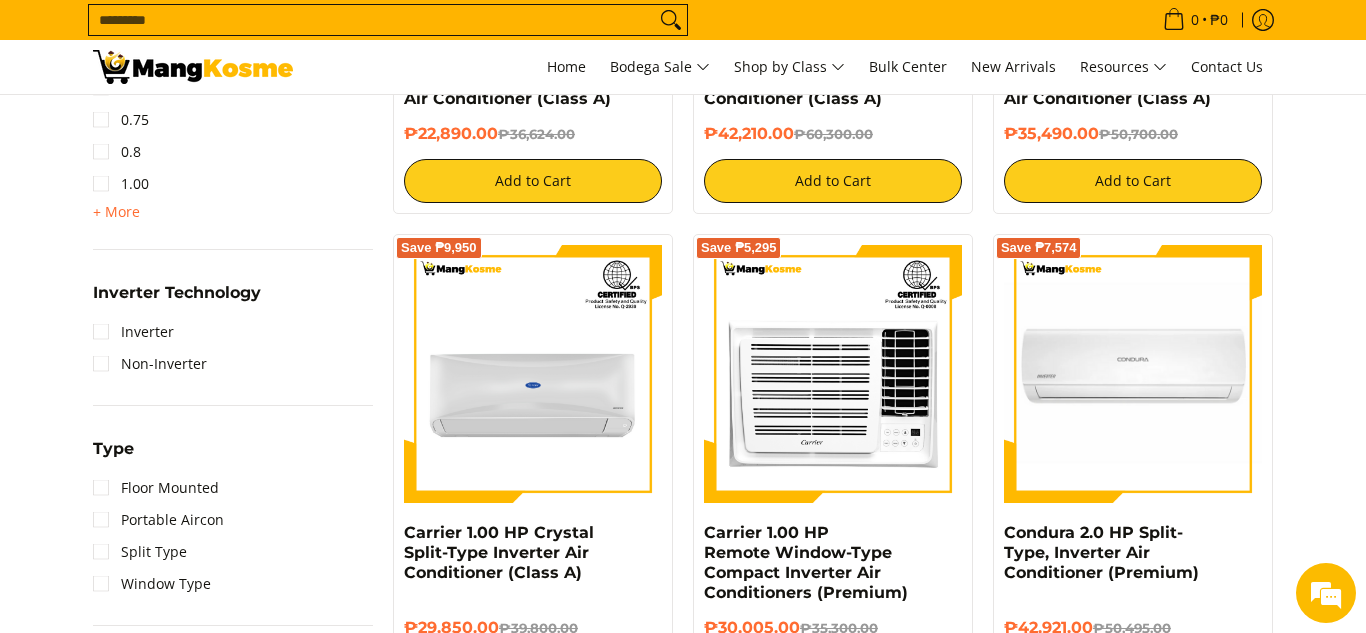 click on "Save
₱13,734
Carrier 1.0 HP Optima 3 R32 Split-Type Non-Inverter Air Conditioner (Class A)
₱22,890.00  ₱36,624.00
Add to Cart" at bounding box center [533, -13] 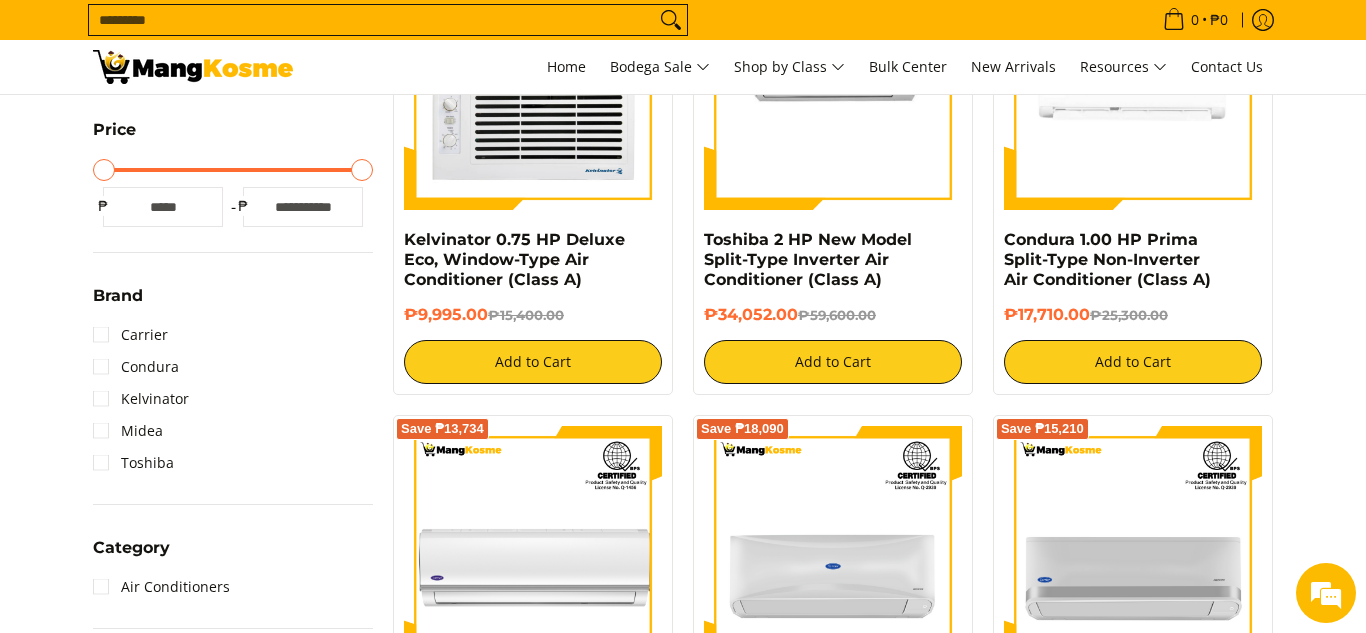 scroll, scrollTop: 495, scrollLeft: 0, axis: vertical 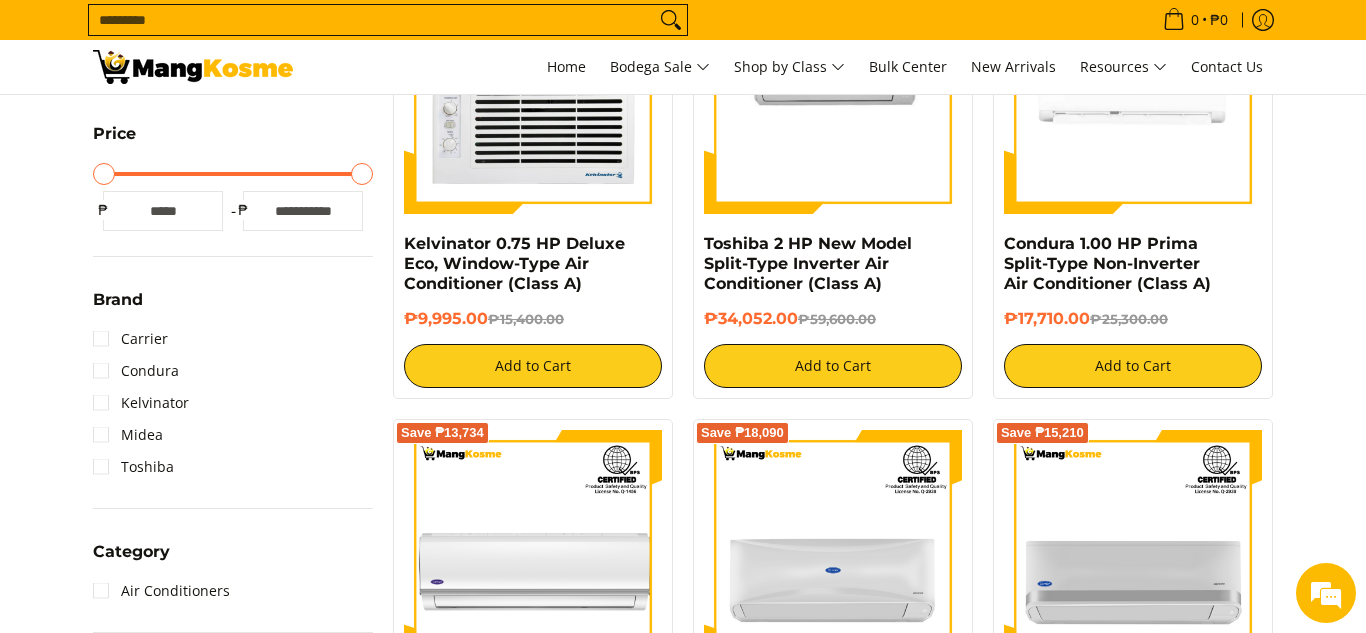 click on "Save
₱5,405
Kelvinator 0.75 HP Deluxe Eco, Window-Type Air Conditioner (Class A)
₱9,995.00  ₱15,400.00
Add to Cart" at bounding box center [533, 172] 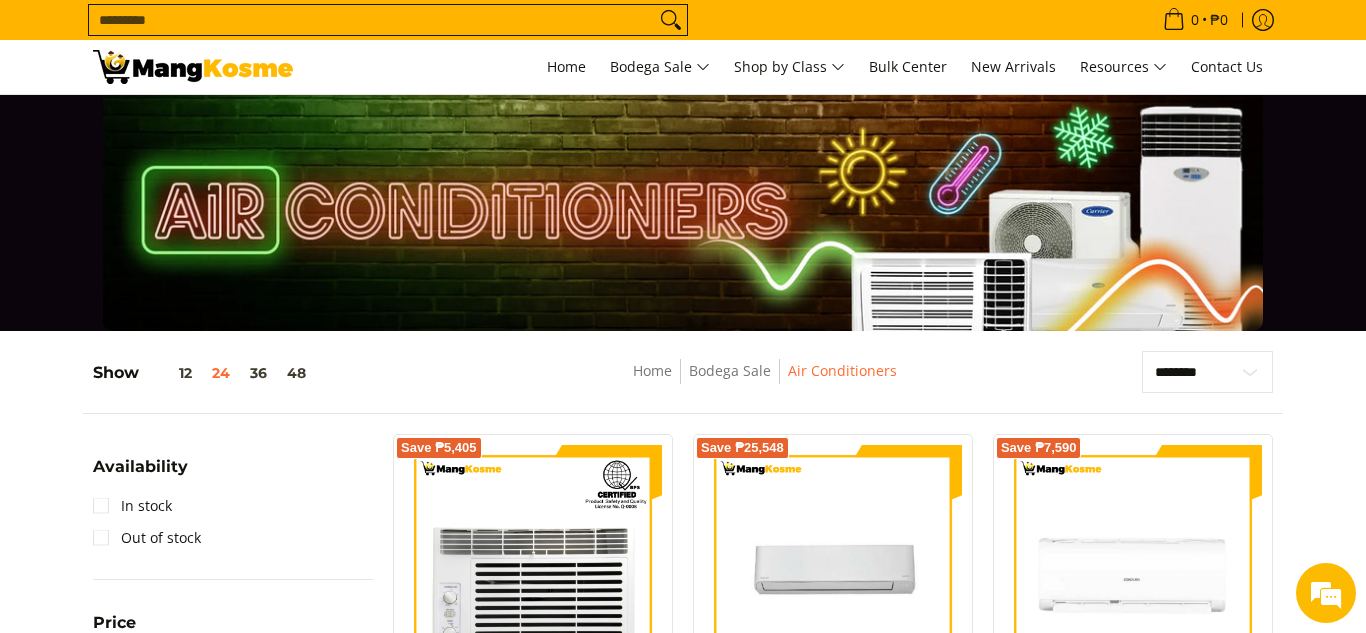 scroll, scrollTop: 0, scrollLeft: 0, axis: both 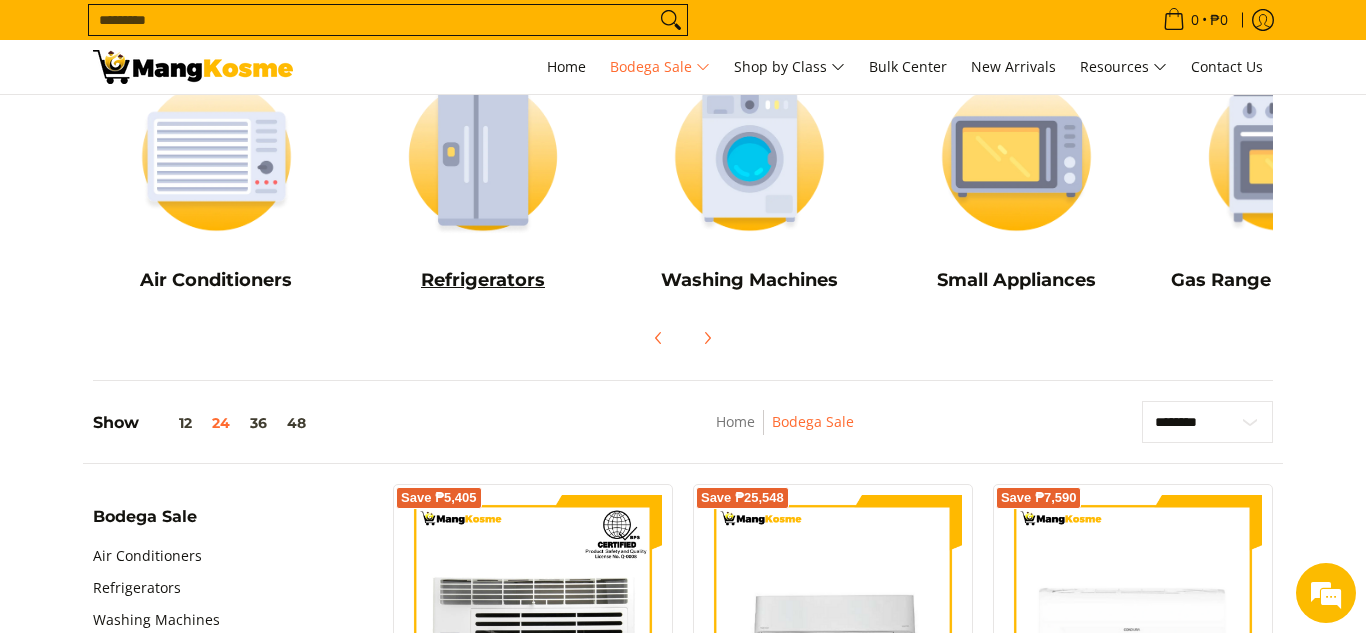 click at bounding box center (483, 156) 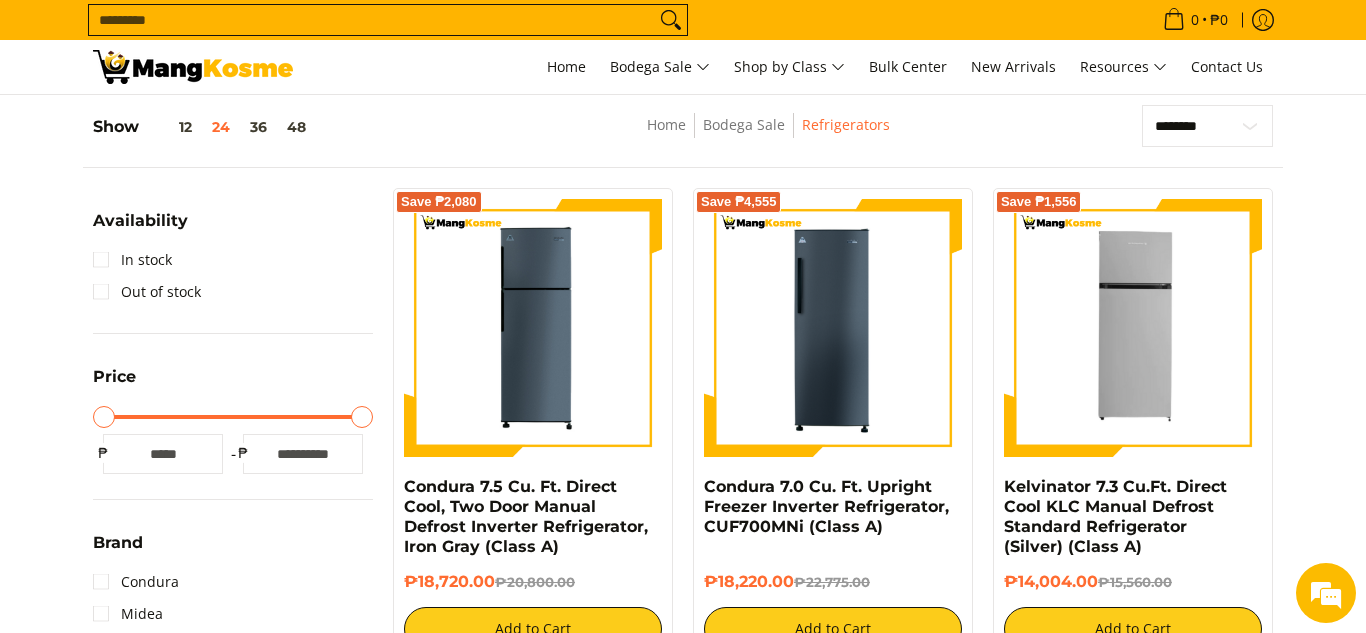 scroll, scrollTop: 252, scrollLeft: 0, axis: vertical 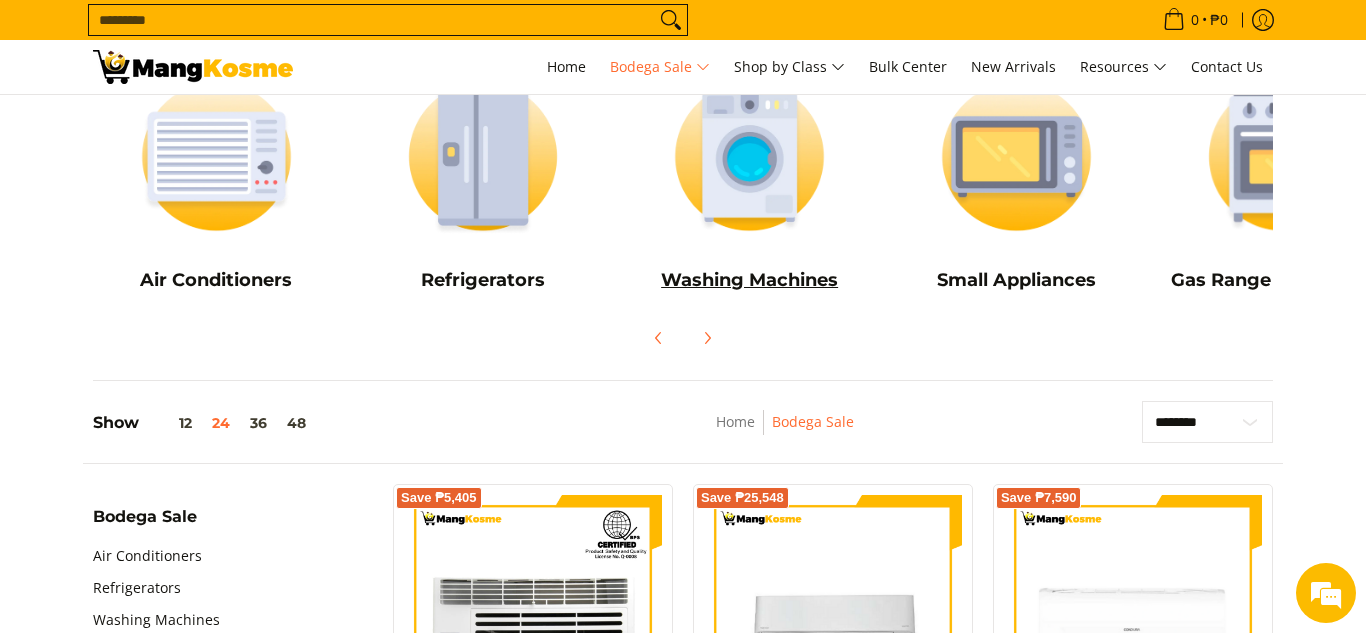 click at bounding box center (749, 156) 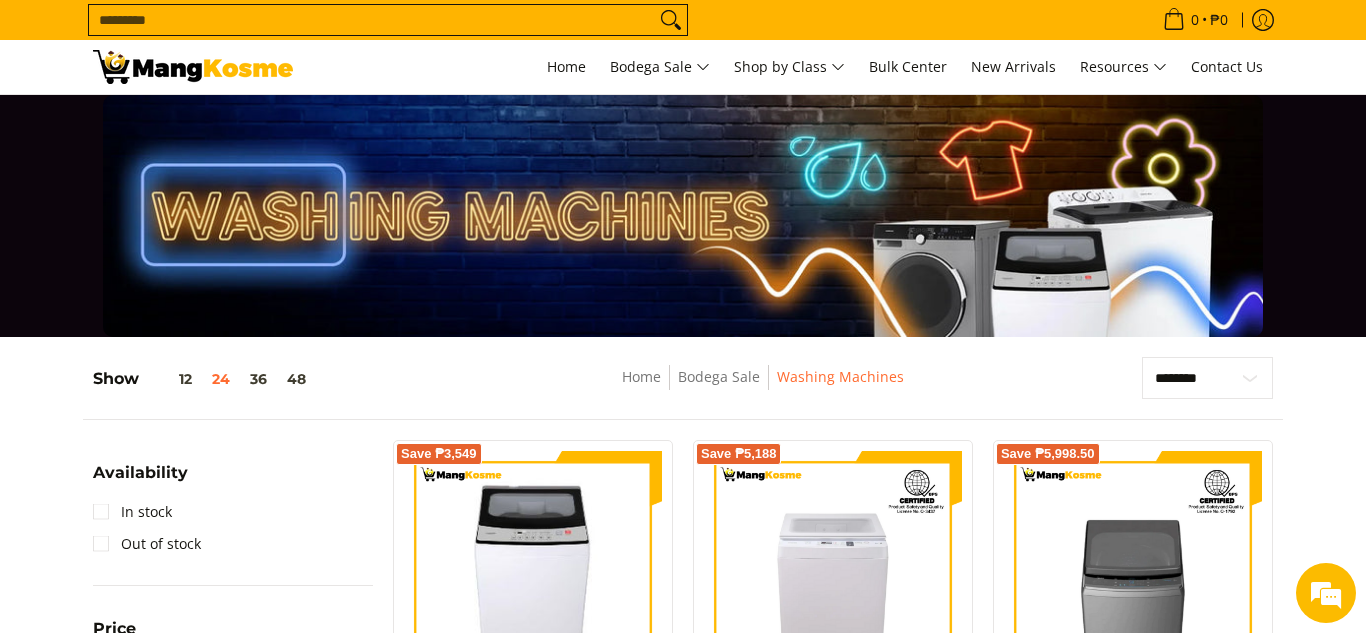 scroll, scrollTop: 0, scrollLeft: 0, axis: both 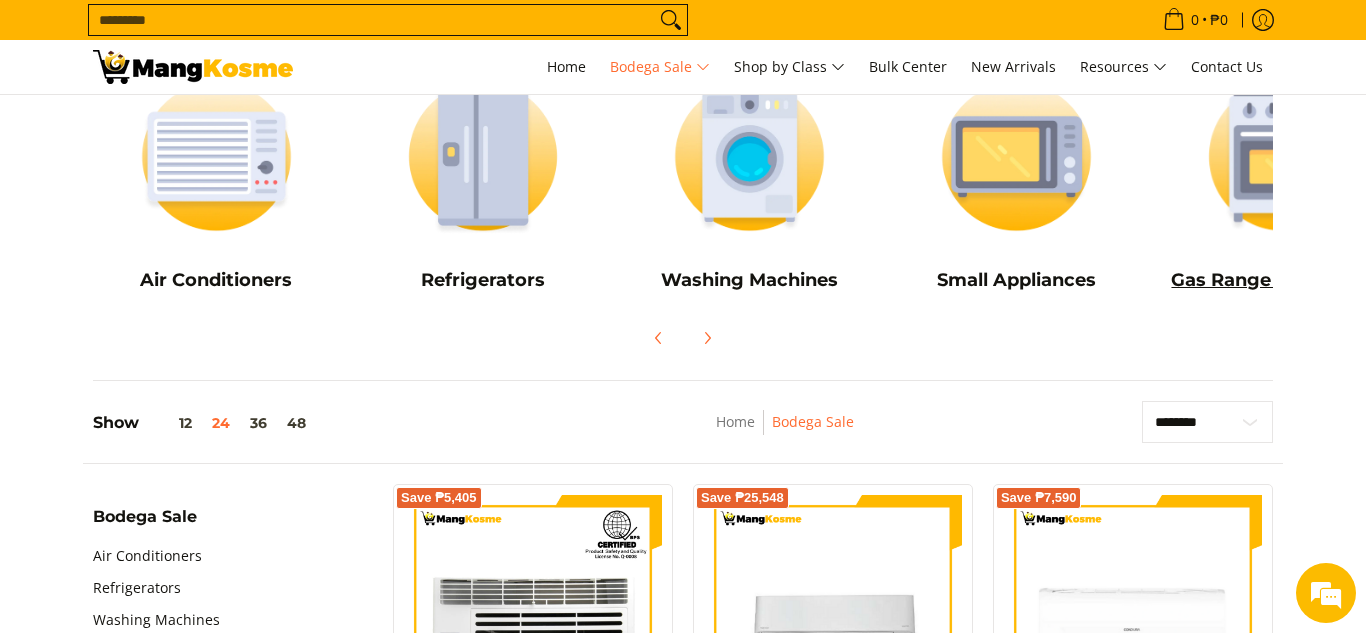 click at bounding box center [1283, 156] 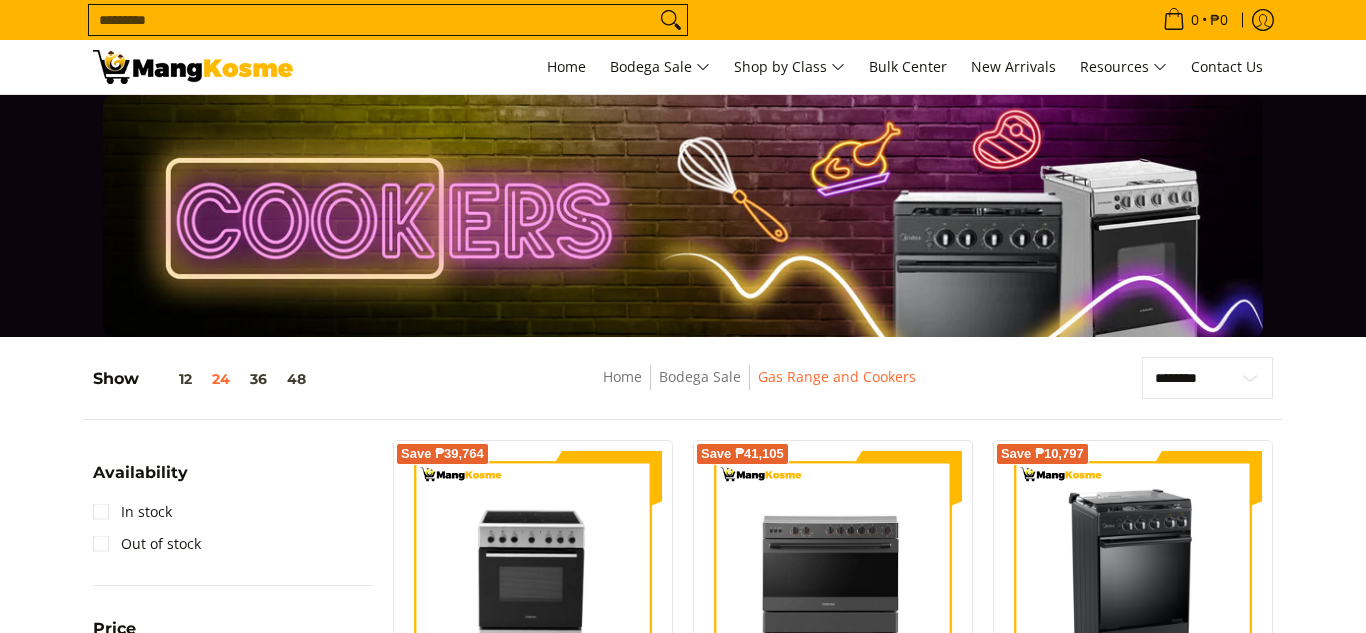 scroll, scrollTop: 0, scrollLeft: 0, axis: both 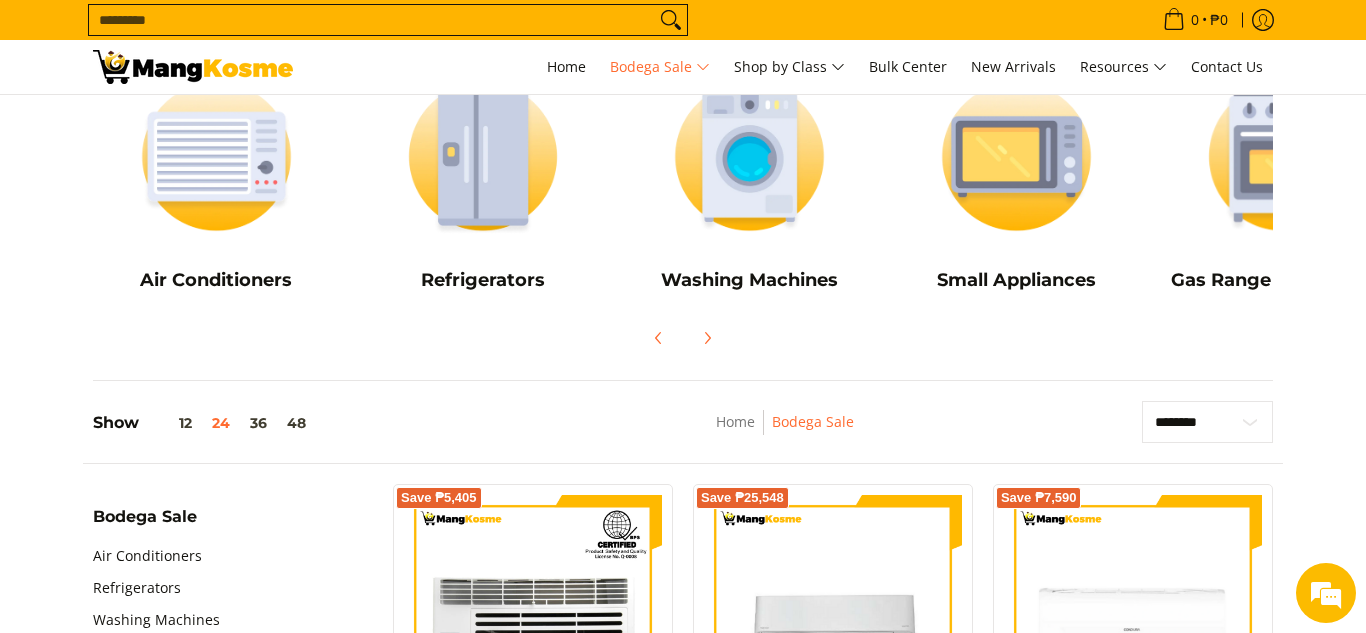 click on "Air Conditioners
Refrigerators
Washing Machines" at bounding box center [683, 2232] 